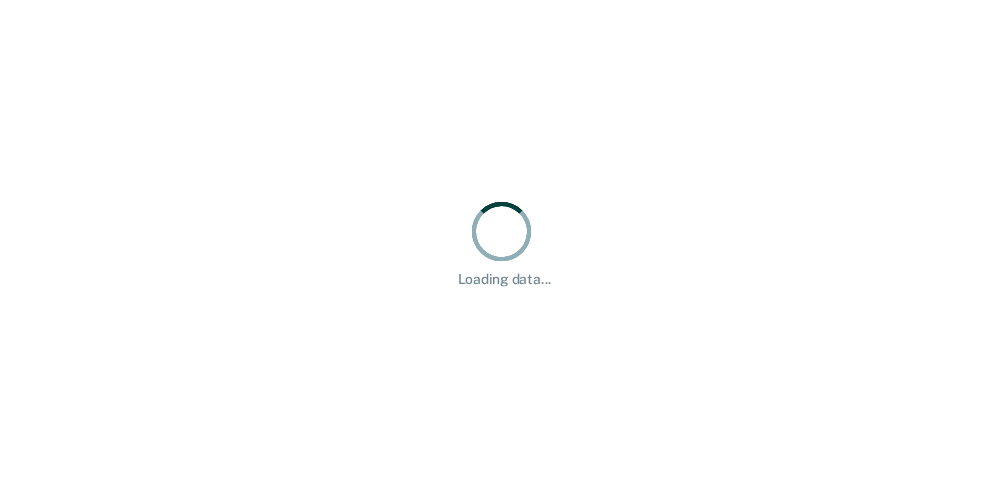 scroll, scrollTop: 0, scrollLeft: 0, axis: both 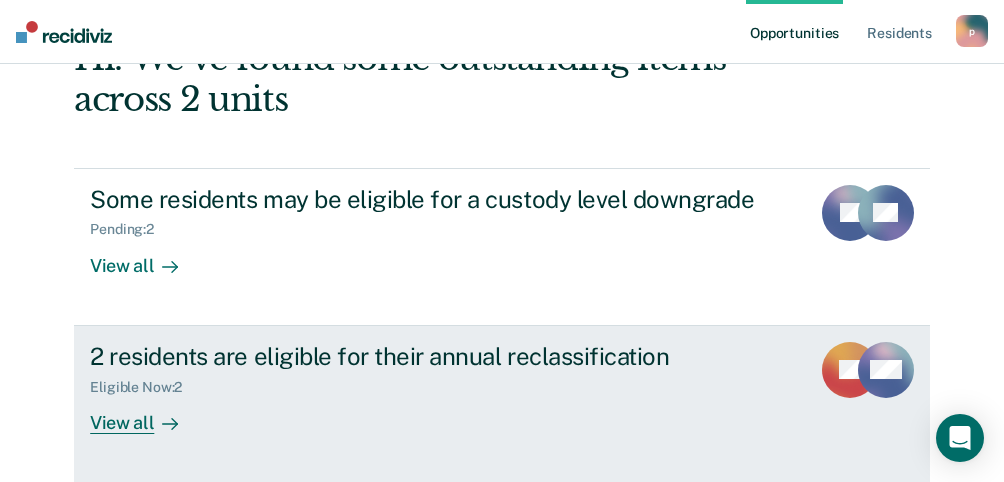 click on "View all" at bounding box center (146, 414) 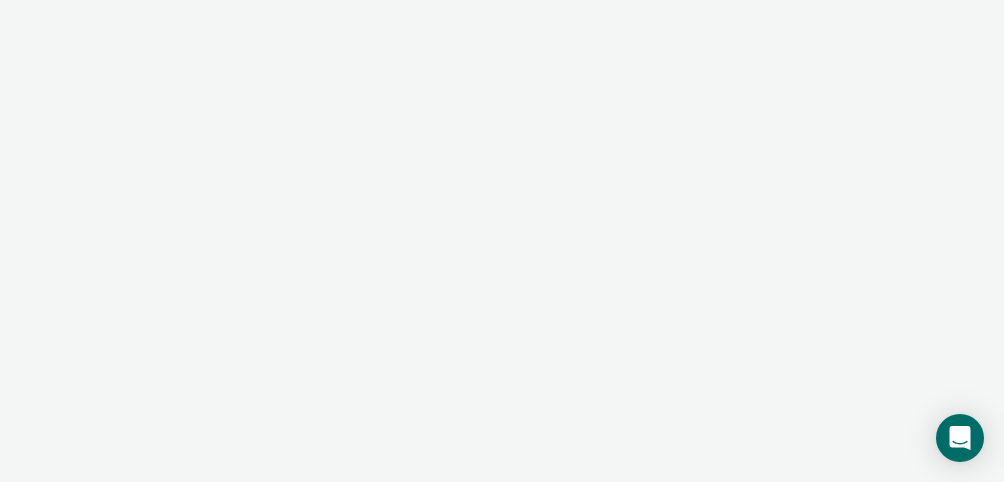 scroll, scrollTop: 0, scrollLeft: 0, axis: both 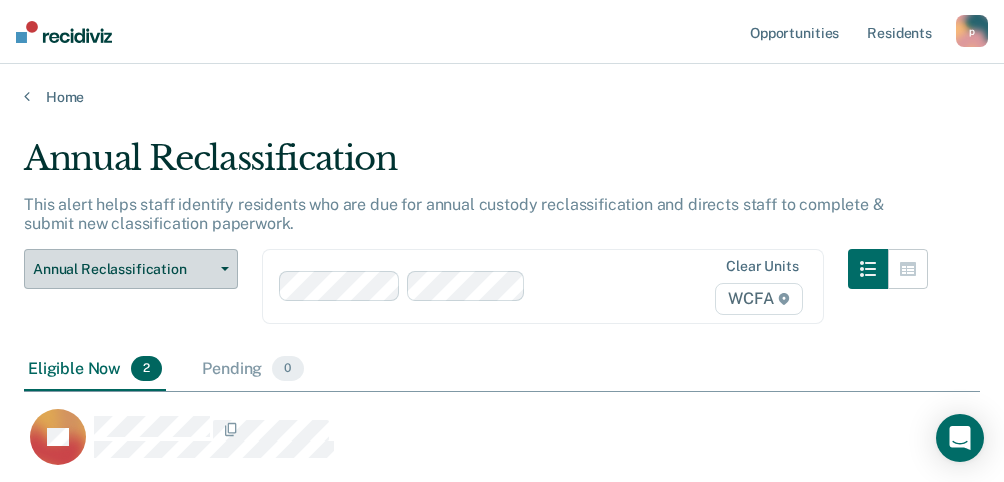 click on "Annual Reclassification" at bounding box center (123, 269) 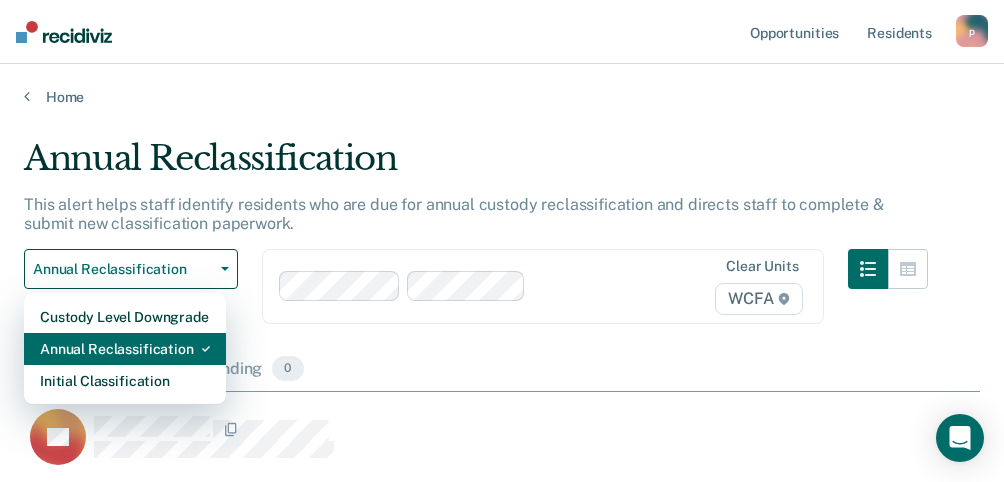 click on "Annual Reclassification" at bounding box center (125, 317) 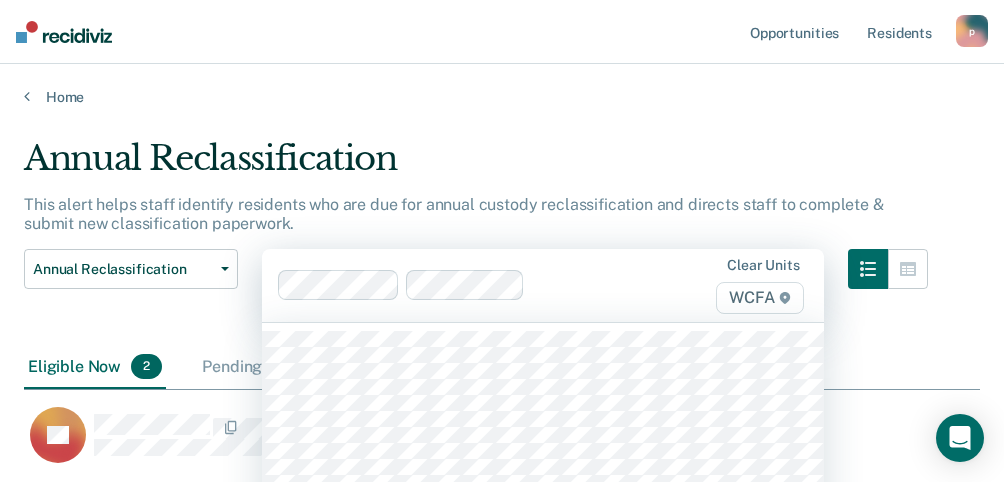 click on "510 results available. Use Up and Down to choose options, press Enter to select the currently focused option, press Escape to exit the menu, press Tab to select the option and exit the menu. Clear   units WCFA" at bounding box center (543, 285) 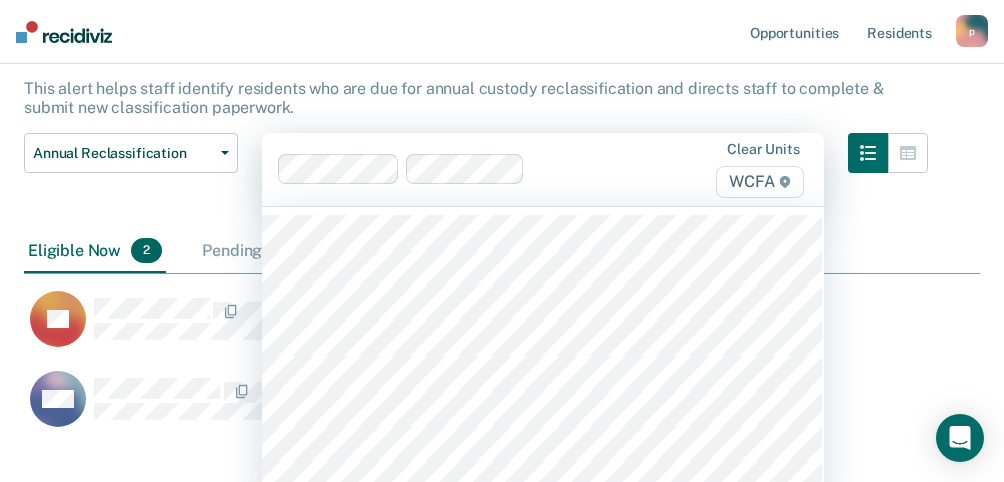scroll, scrollTop: 140, scrollLeft: 0, axis: vertical 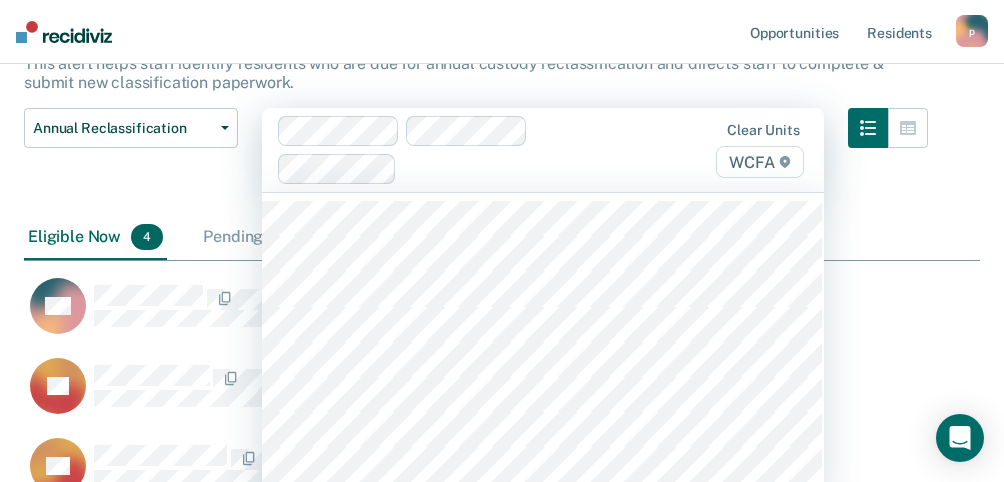 click on "option WCFA / FC1, selected. 509 results available. Use Up and Down to choose options, press Enter to select the currently focused option, press Escape to exit the menu, press Tab to select the option and exit the menu. Clear   units WCFA" at bounding box center (543, 150) 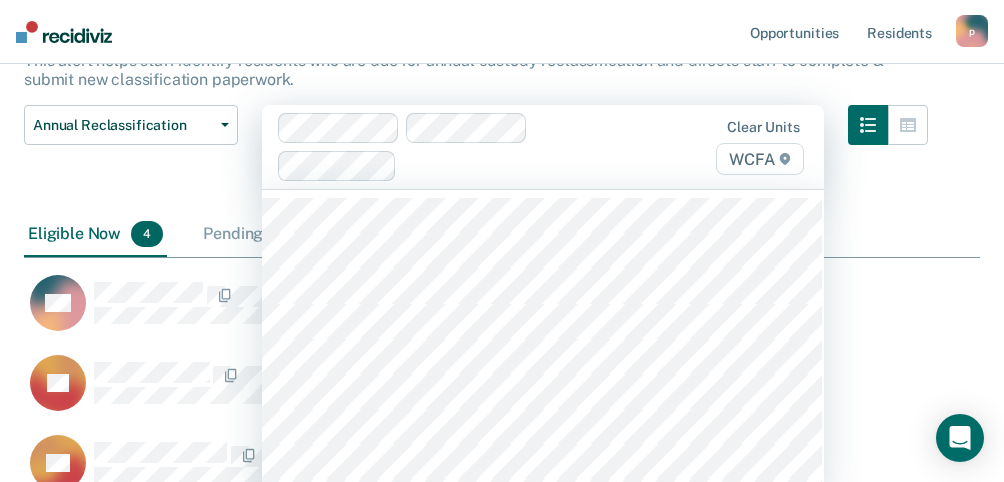 scroll, scrollTop: 149, scrollLeft: 0, axis: vertical 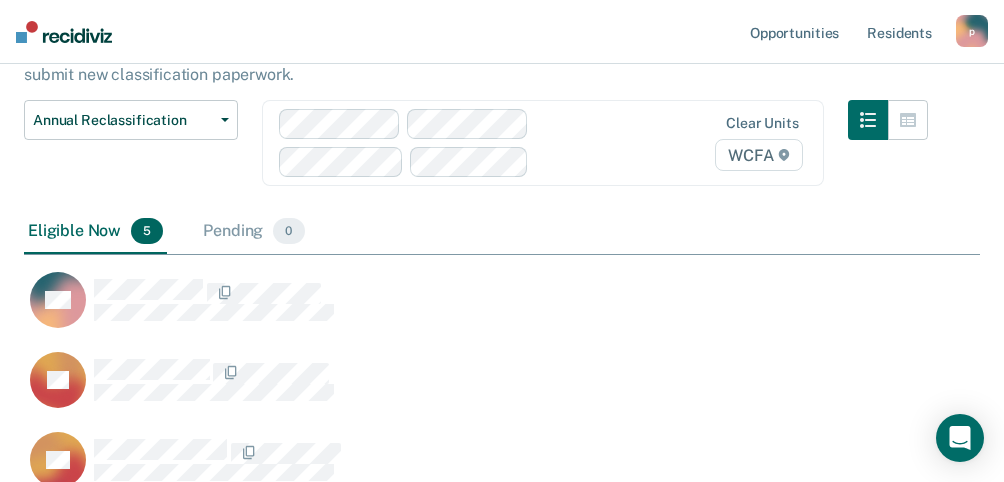 type on "w" 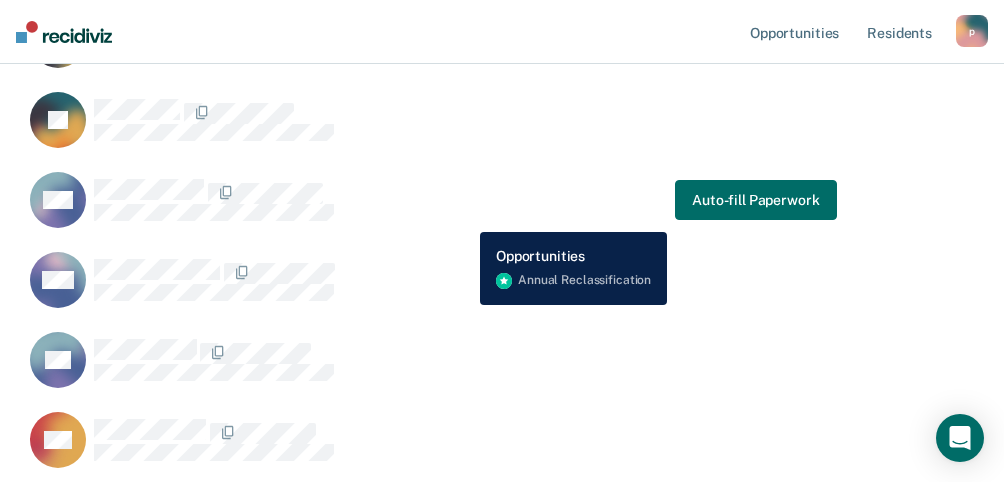 scroll, scrollTop: 770, scrollLeft: 0, axis: vertical 